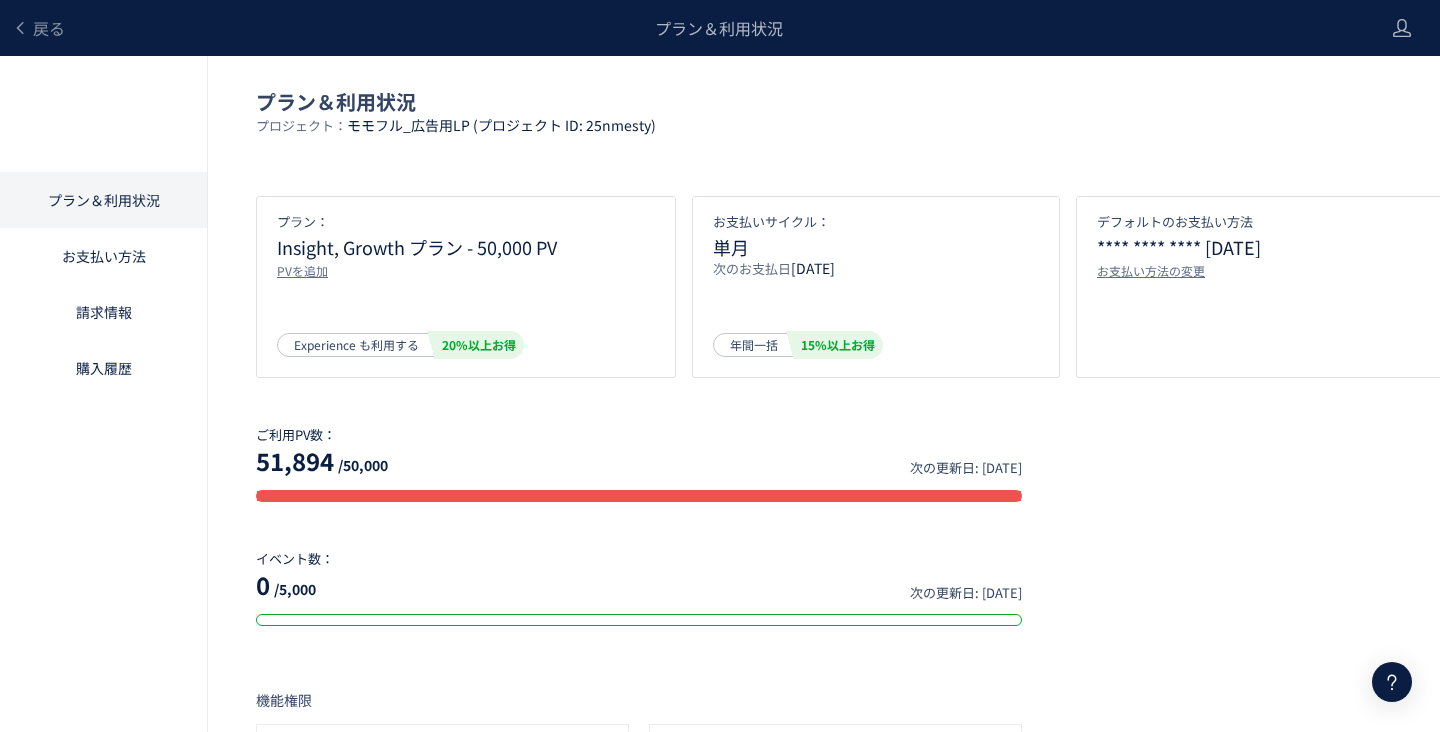 scroll, scrollTop: 674, scrollLeft: 0, axis: vertical 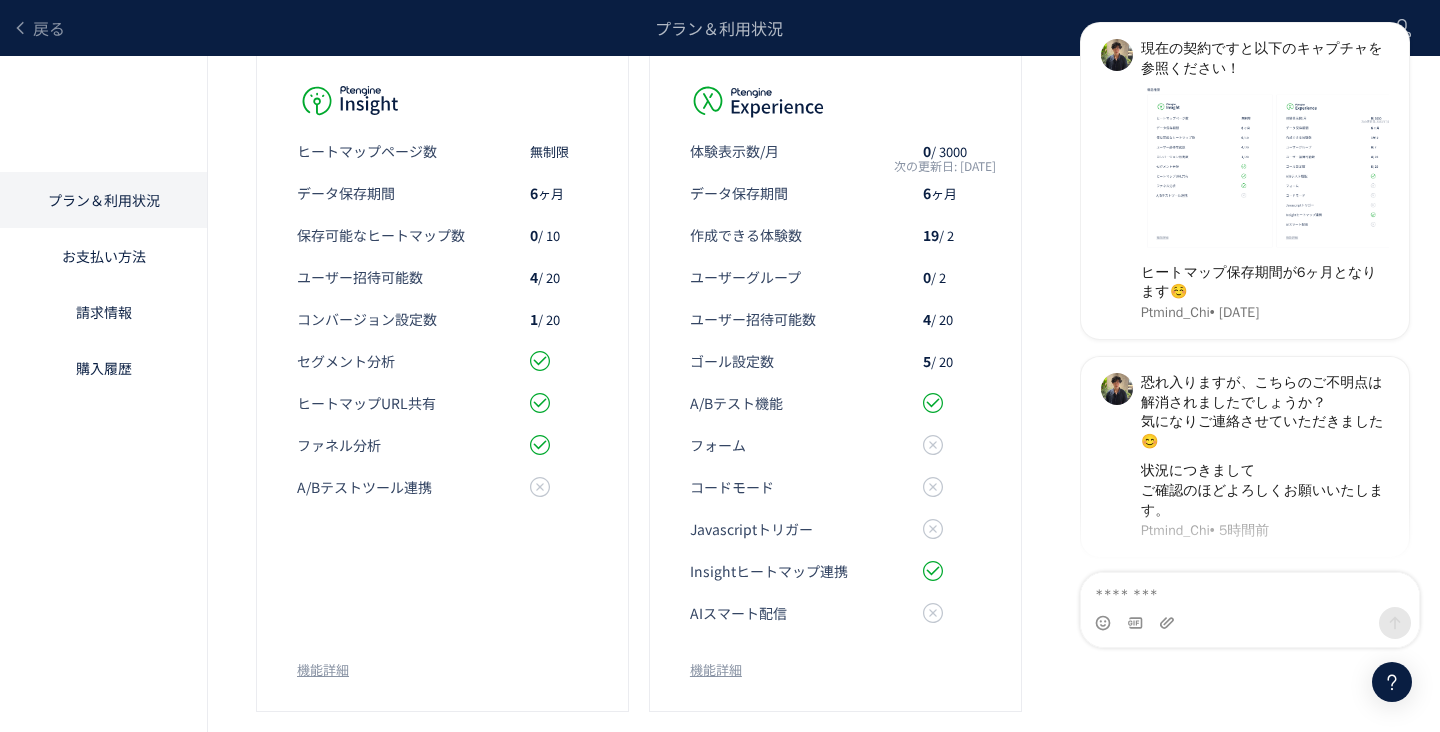 click on "戻る" at bounding box center [38, 28] 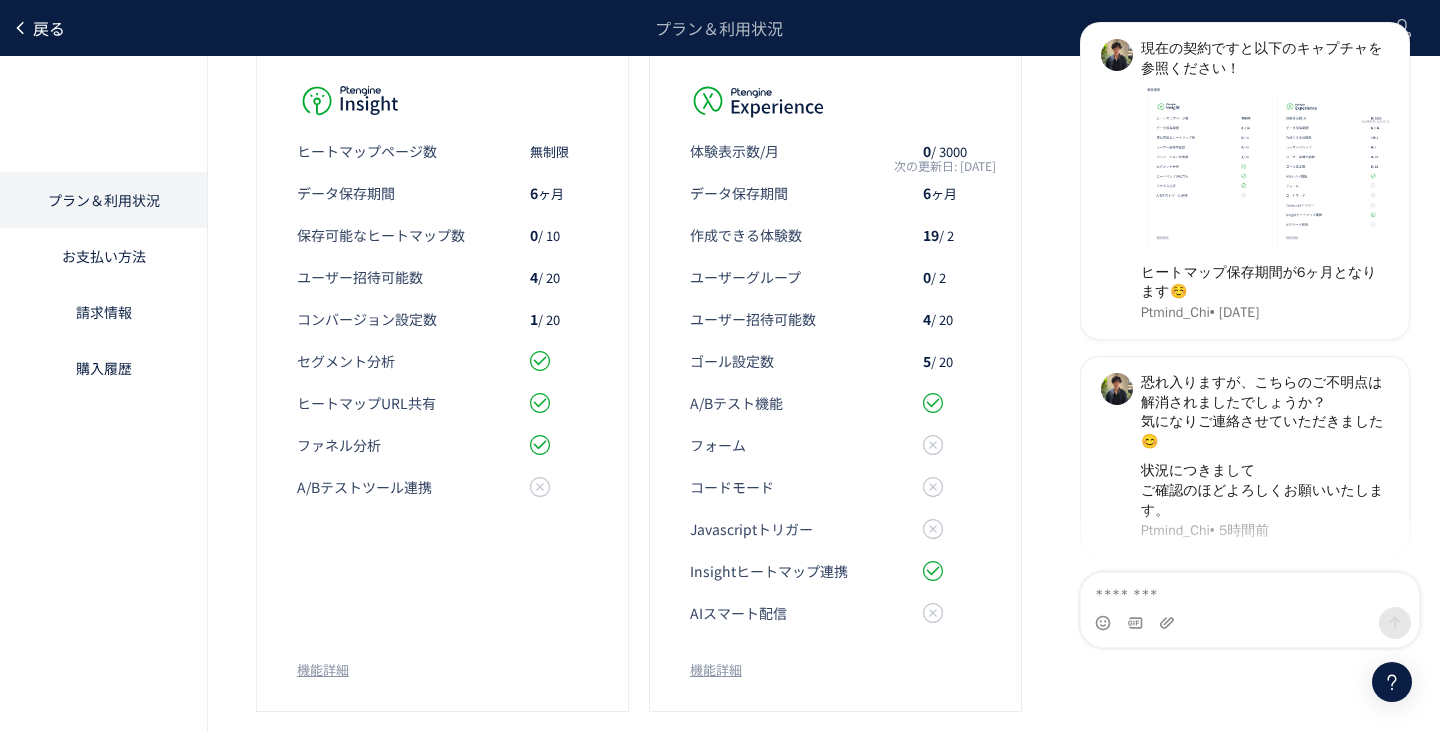 click on "戻る" 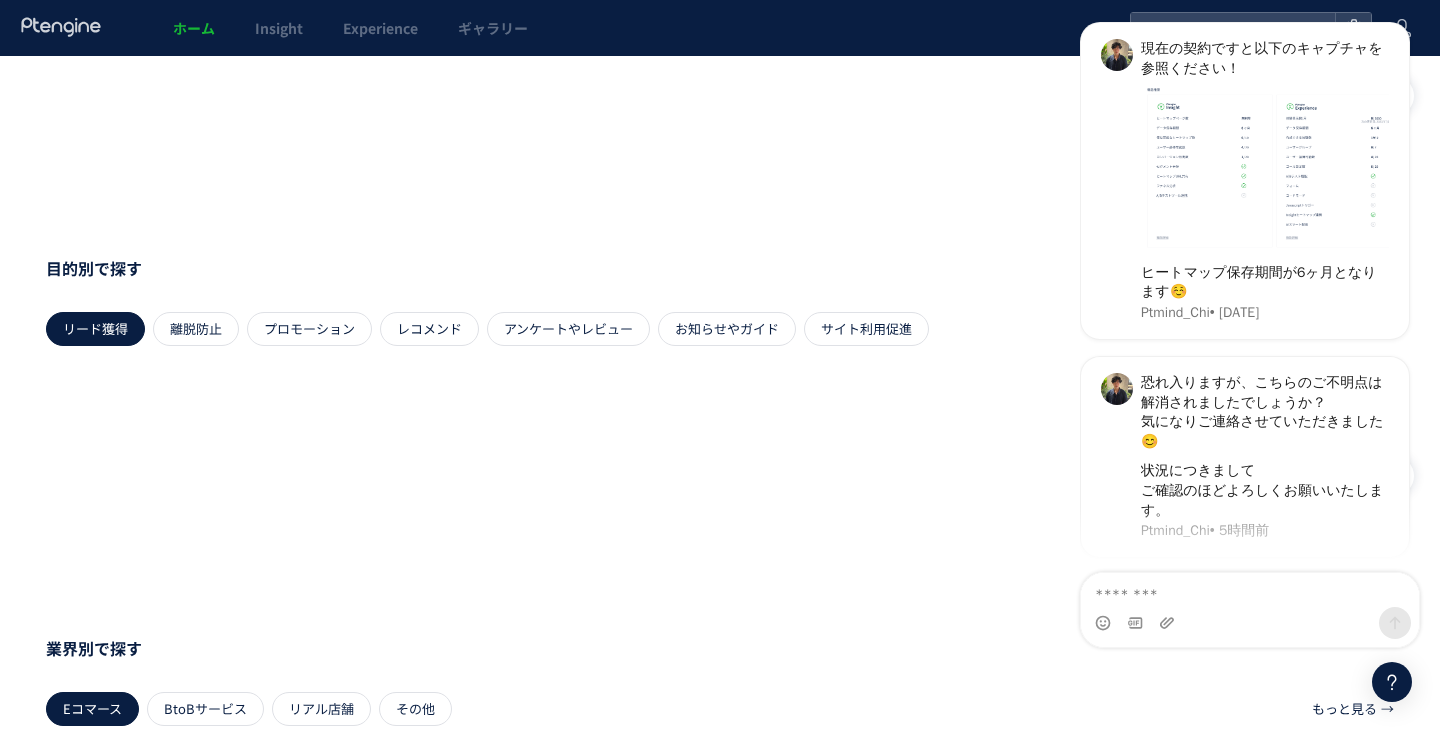 scroll, scrollTop: 0, scrollLeft: 0, axis: both 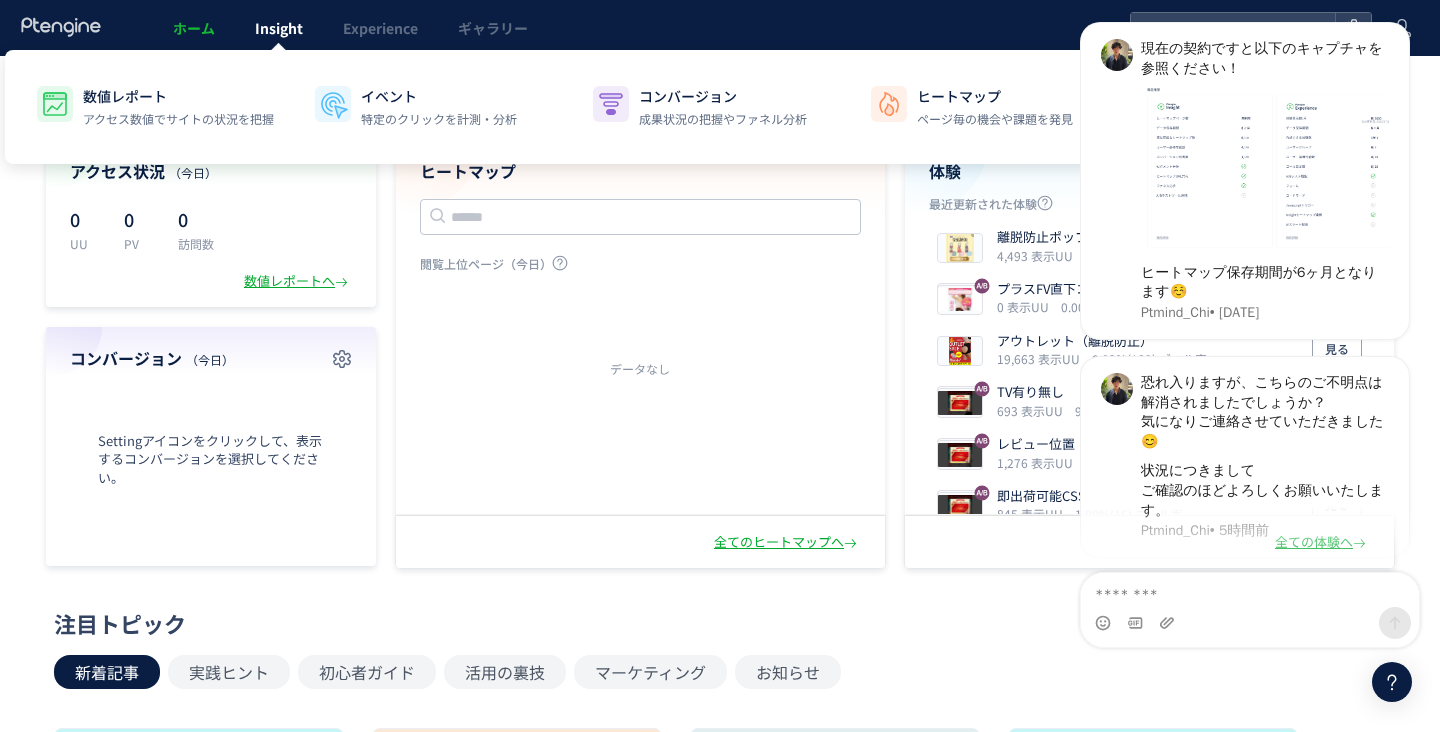 click on "Insight" at bounding box center (279, 28) 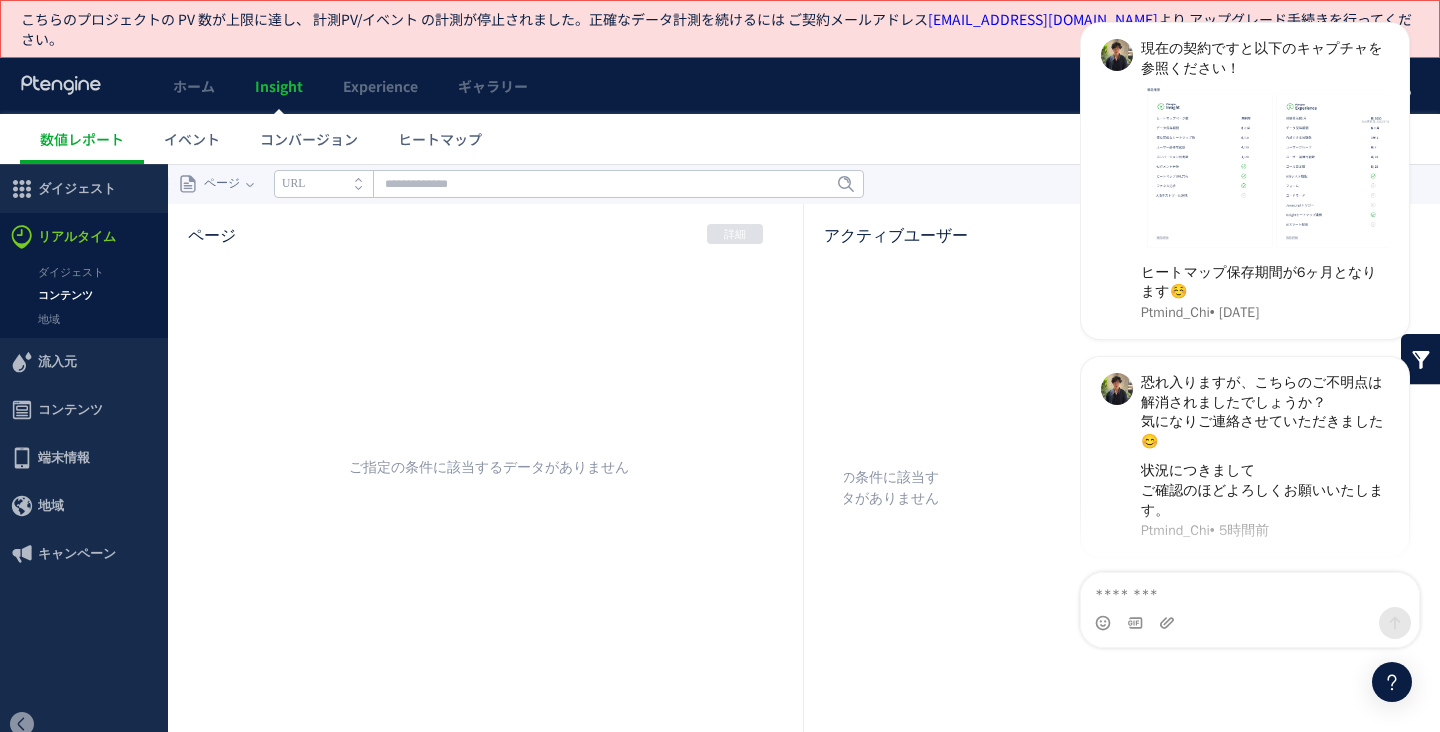 scroll, scrollTop: 0, scrollLeft: 0, axis: both 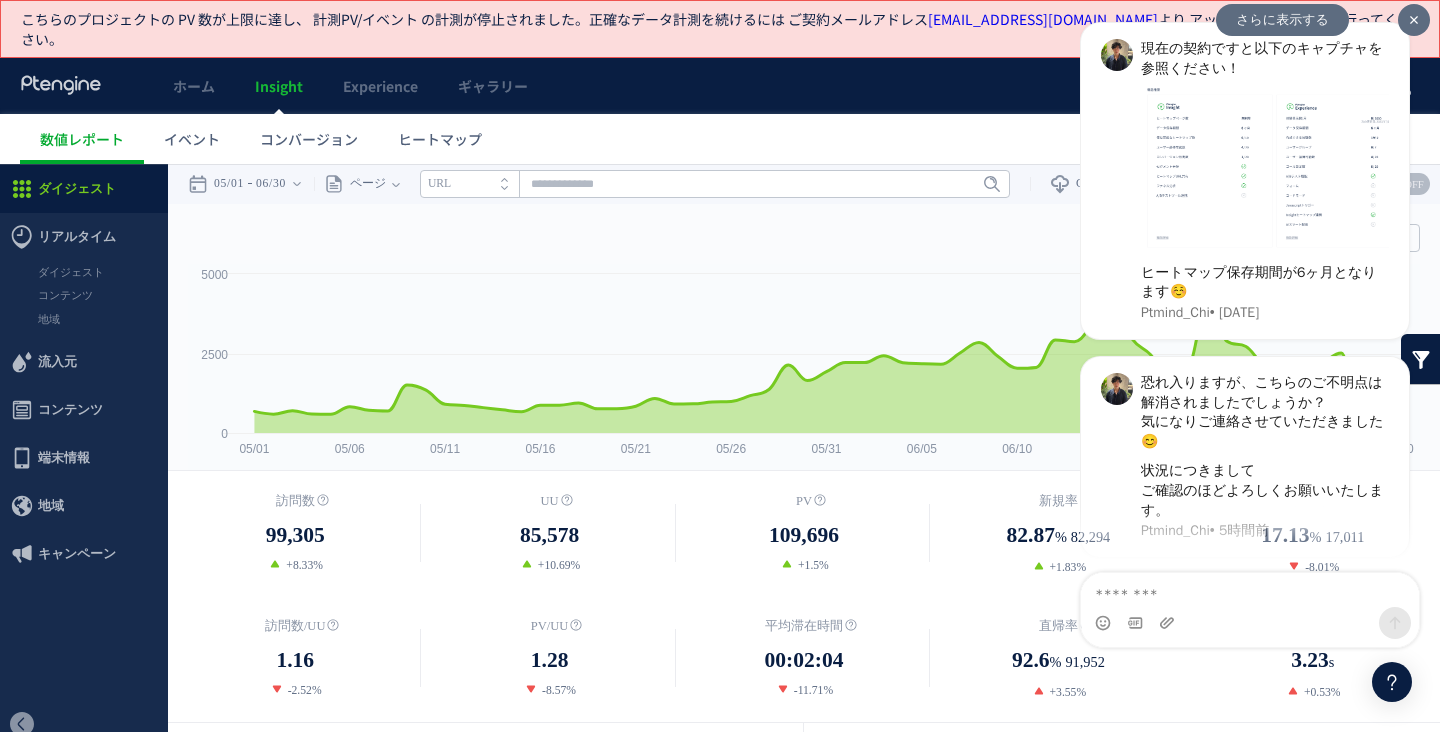 click at bounding box center [1414, 20] 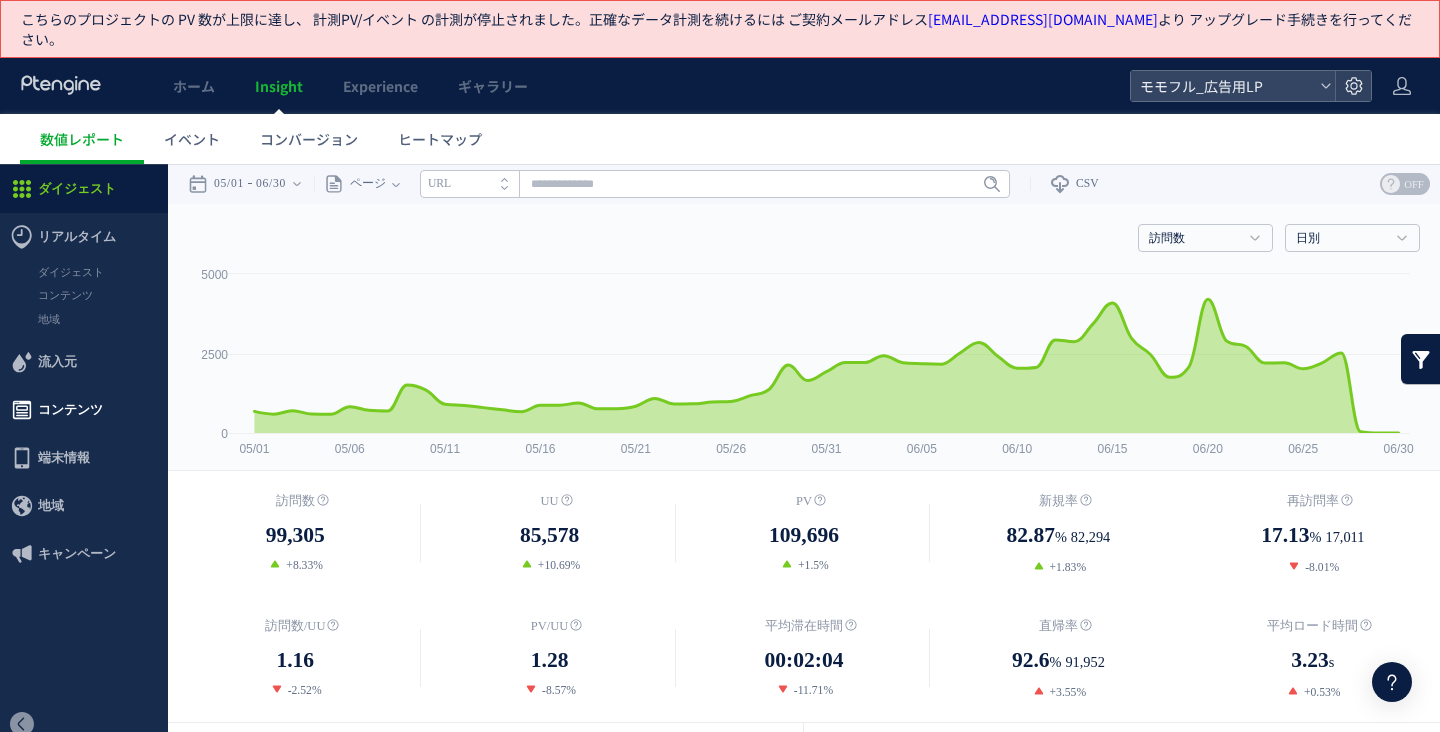 click on "コンテンツ" at bounding box center [70, 410] 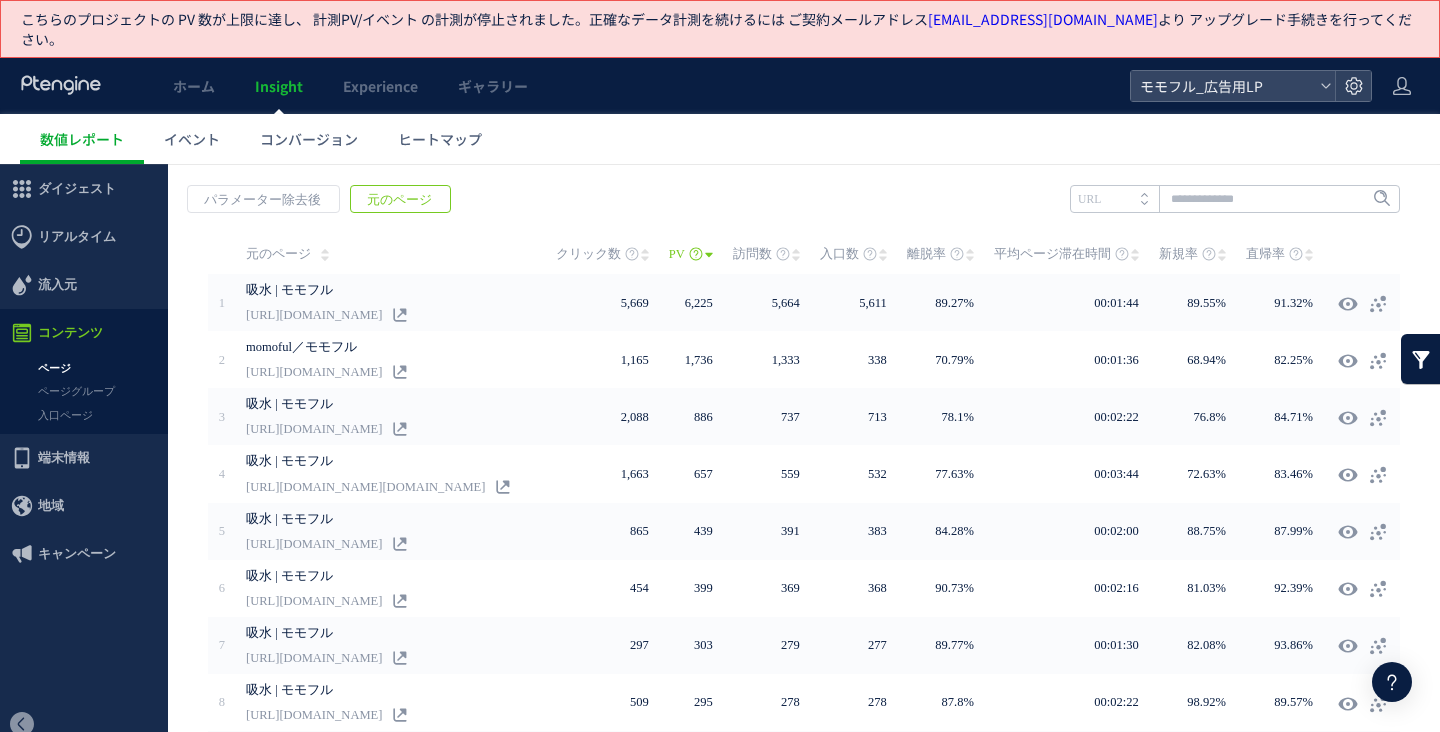 scroll, scrollTop: 317, scrollLeft: 0, axis: vertical 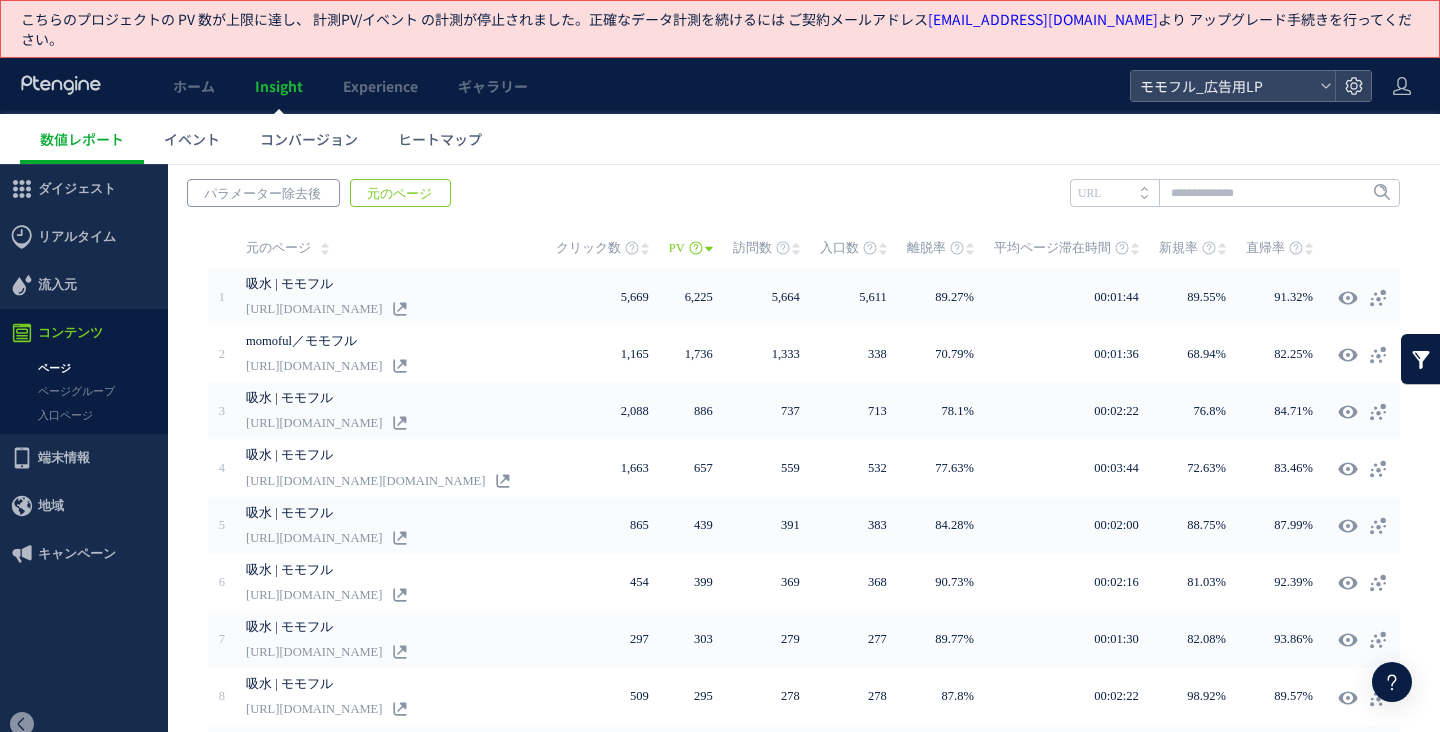 click on "パラメーター除去後" at bounding box center (262, 194) 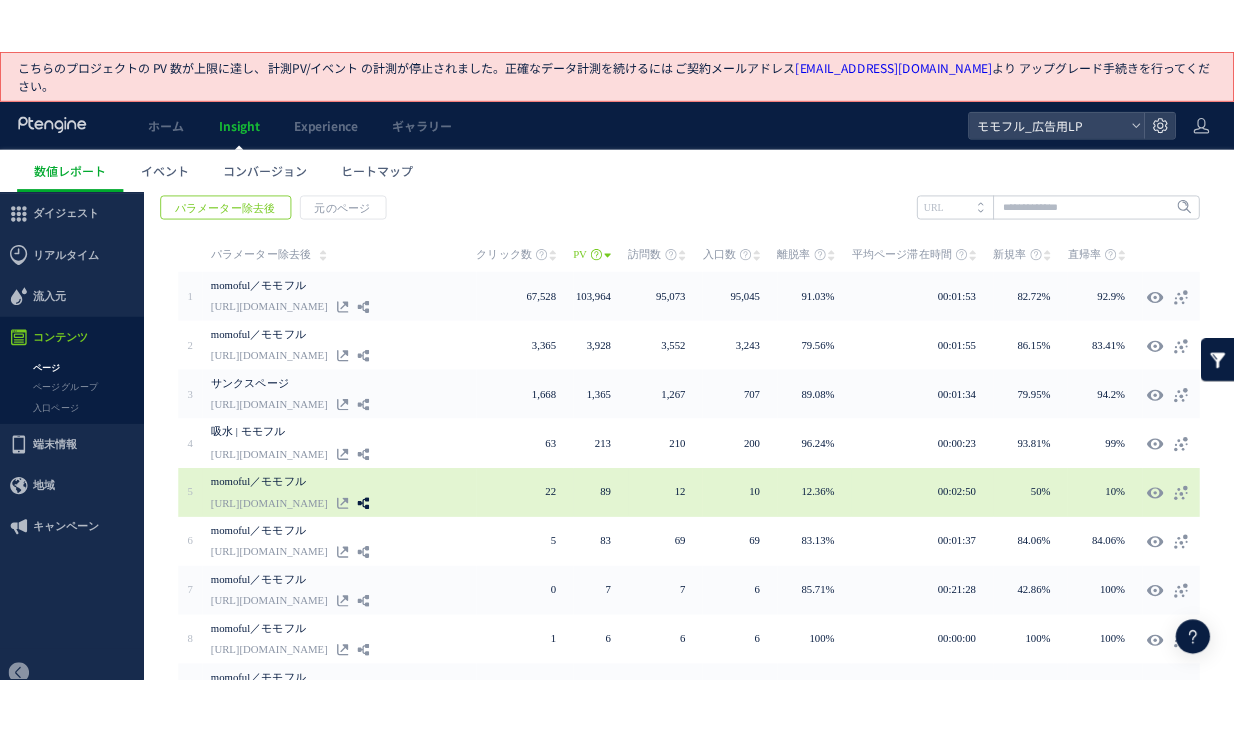 scroll, scrollTop: 323, scrollLeft: 0, axis: vertical 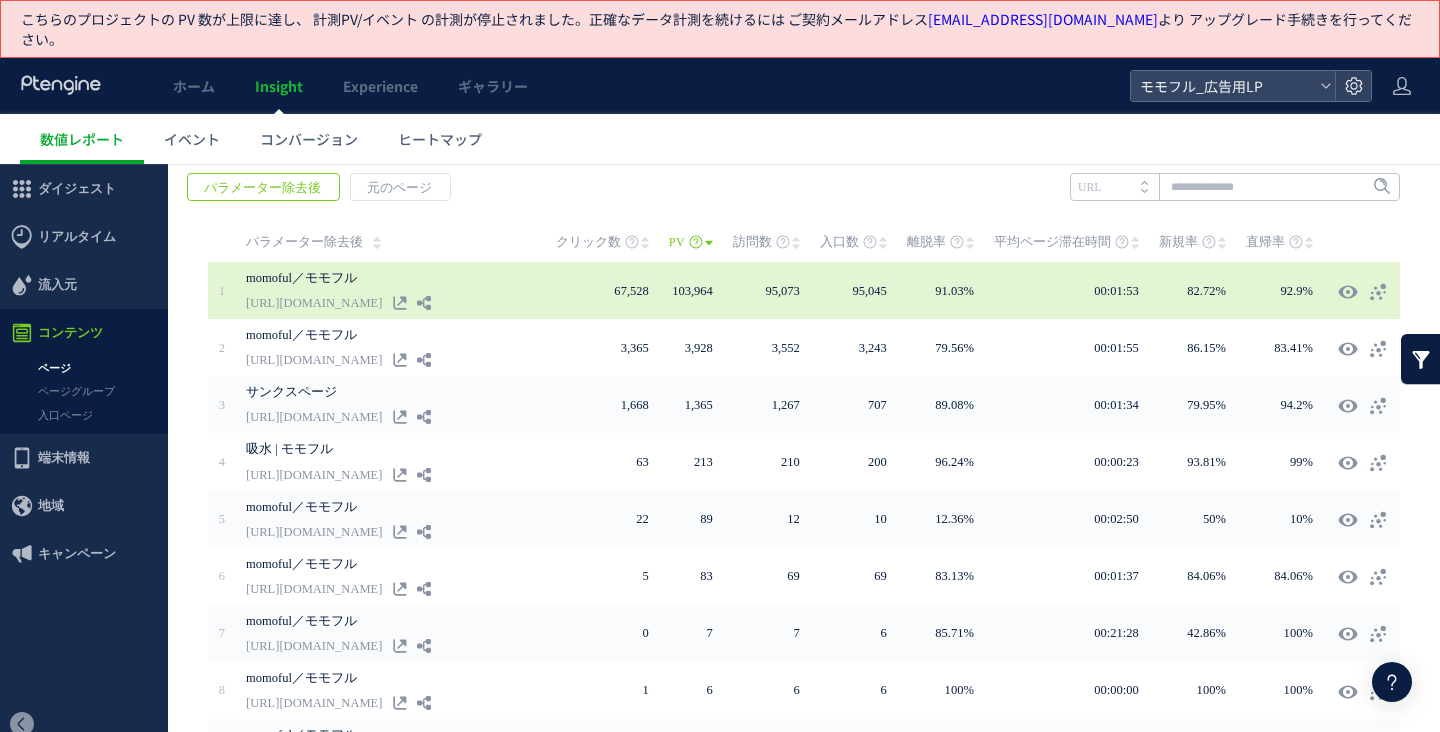 click on "momoful／モモフル" at bounding box center (396, 278) 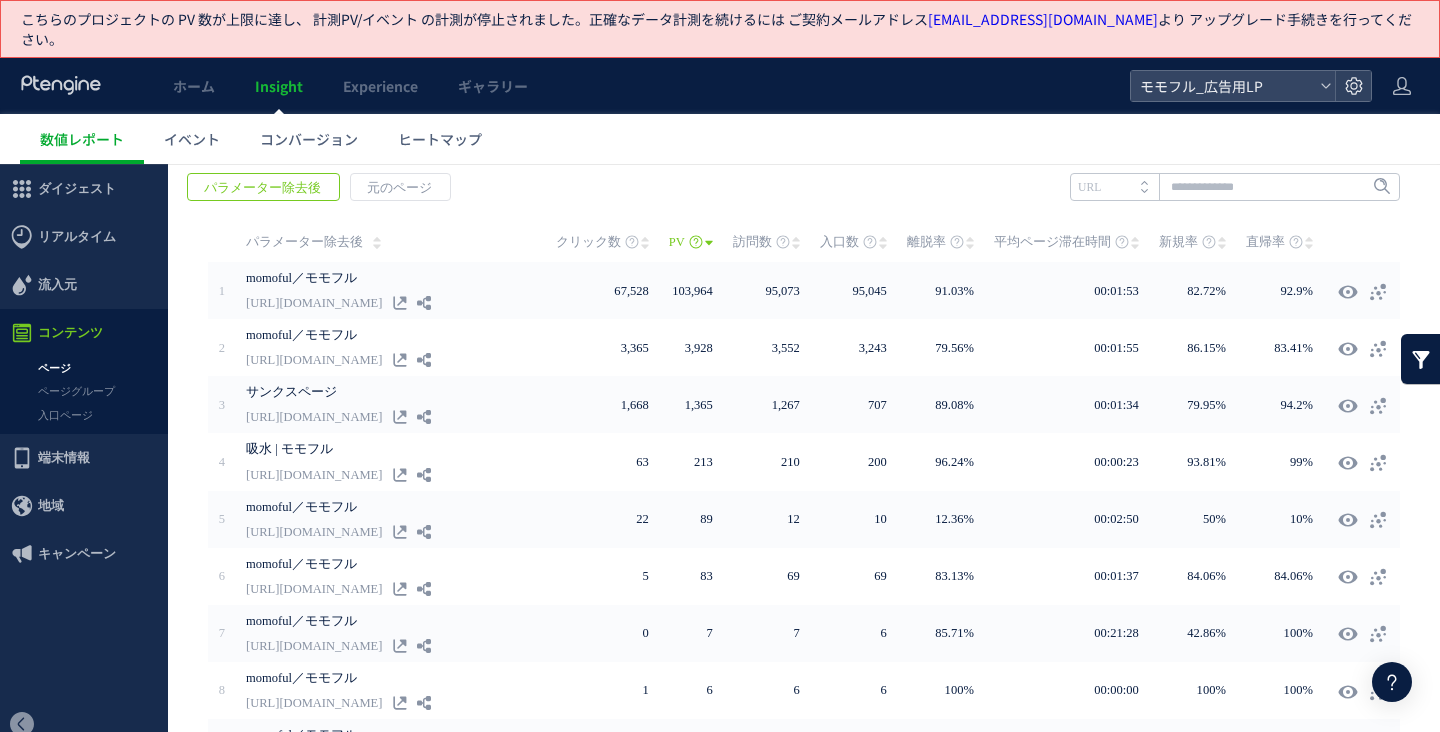 click on "戻る
パラメーター除去後
元のページ
ヒートマップを計測させるには、解析コードを実装してください。
実装
URL" at bounding box center (804, 539) 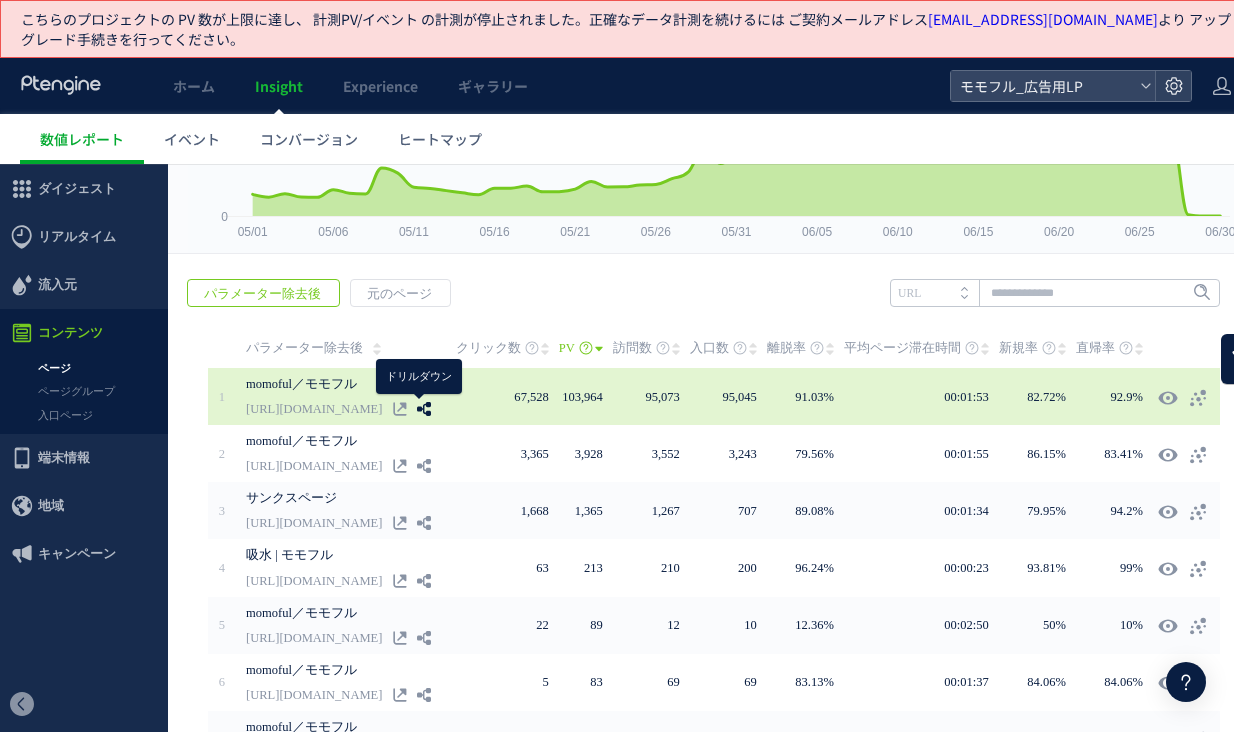 scroll, scrollTop: 156, scrollLeft: 0, axis: vertical 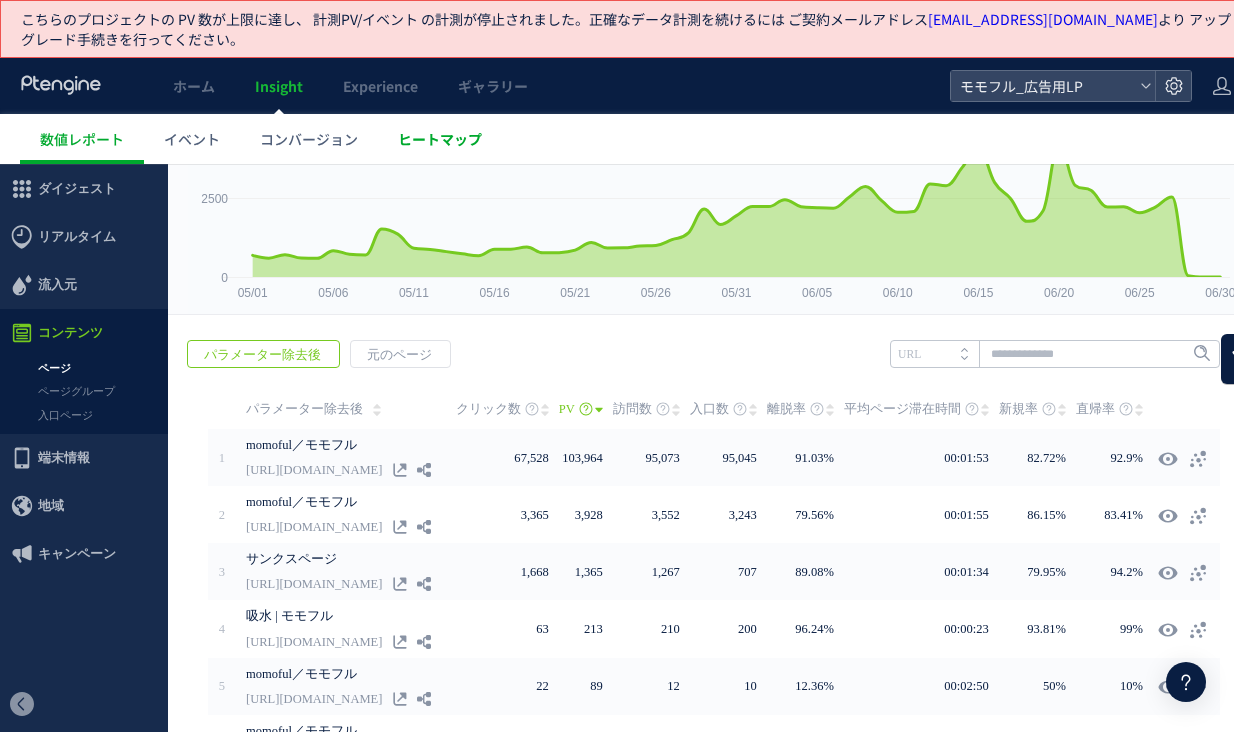 click on "ヒートマップ" at bounding box center (440, 139) 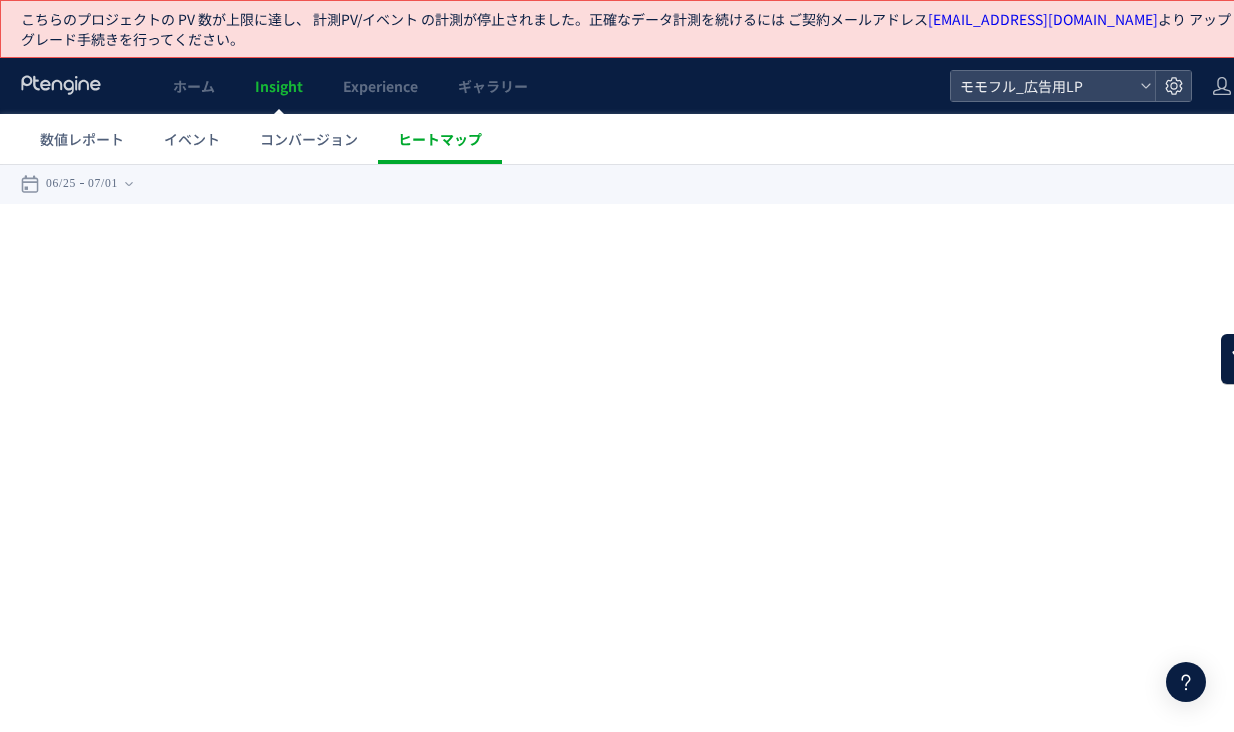 scroll, scrollTop: 0, scrollLeft: 0, axis: both 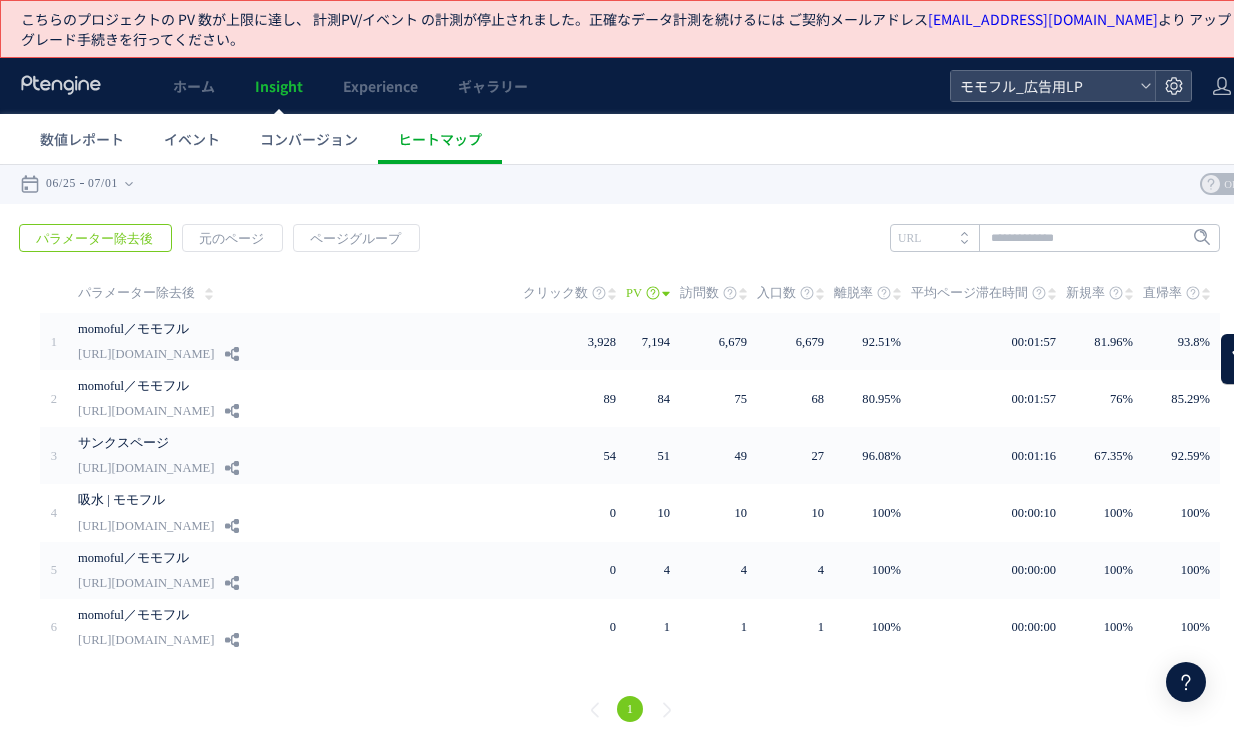click on "パラメーター除去後" at bounding box center [94, 239] 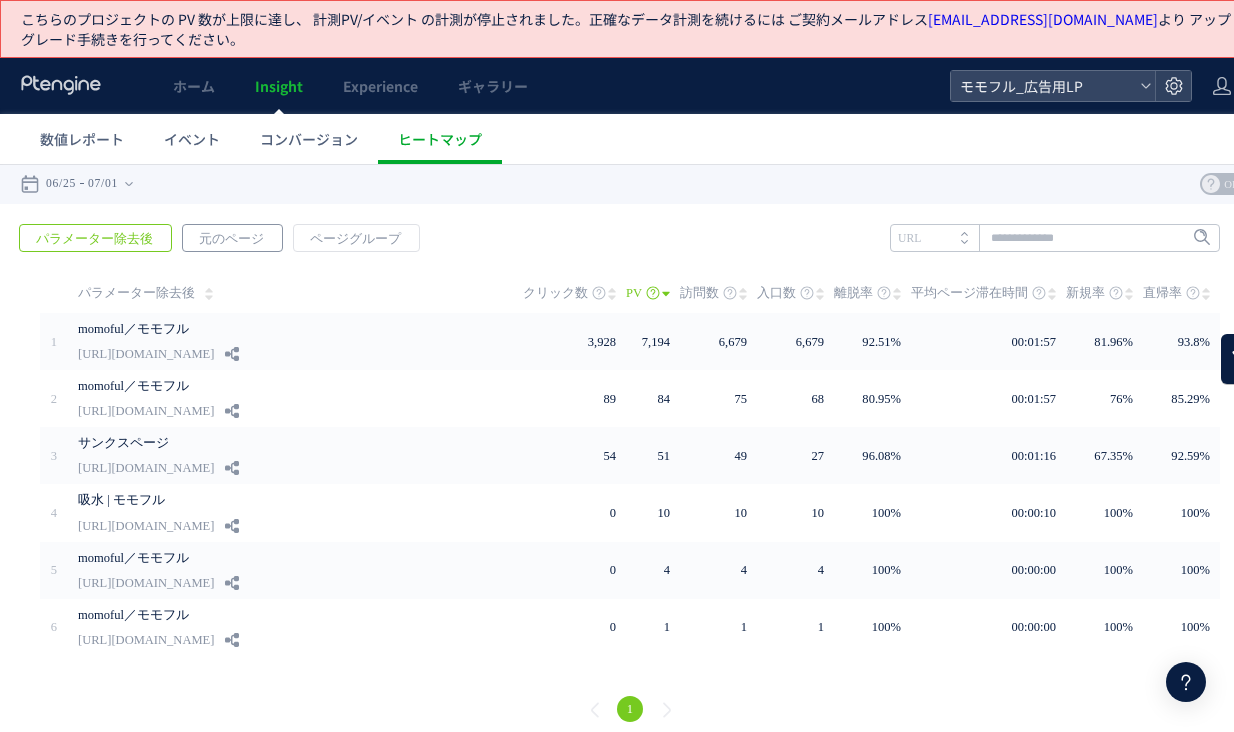 click on "元のページ" at bounding box center (231, 239) 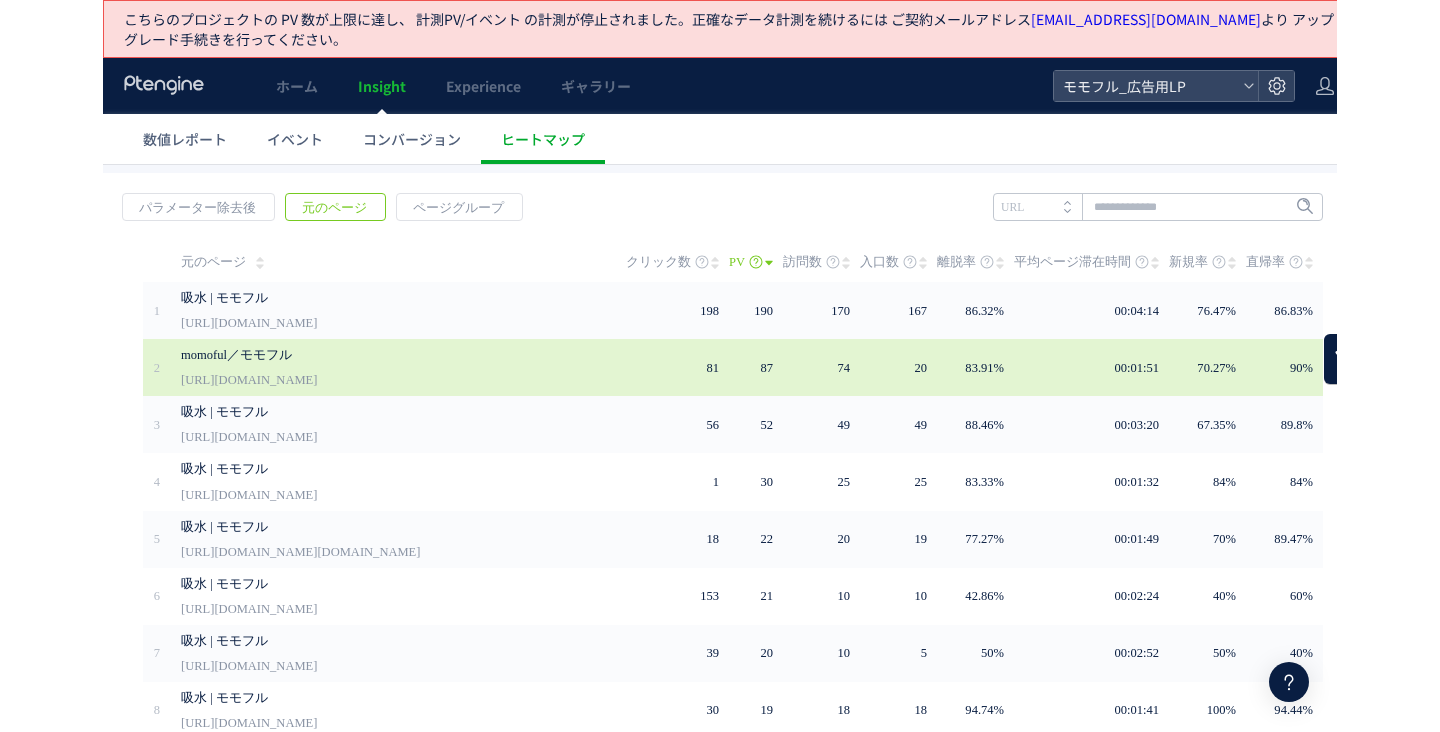 scroll, scrollTop: 0, scrollLeft: 0, axis: both 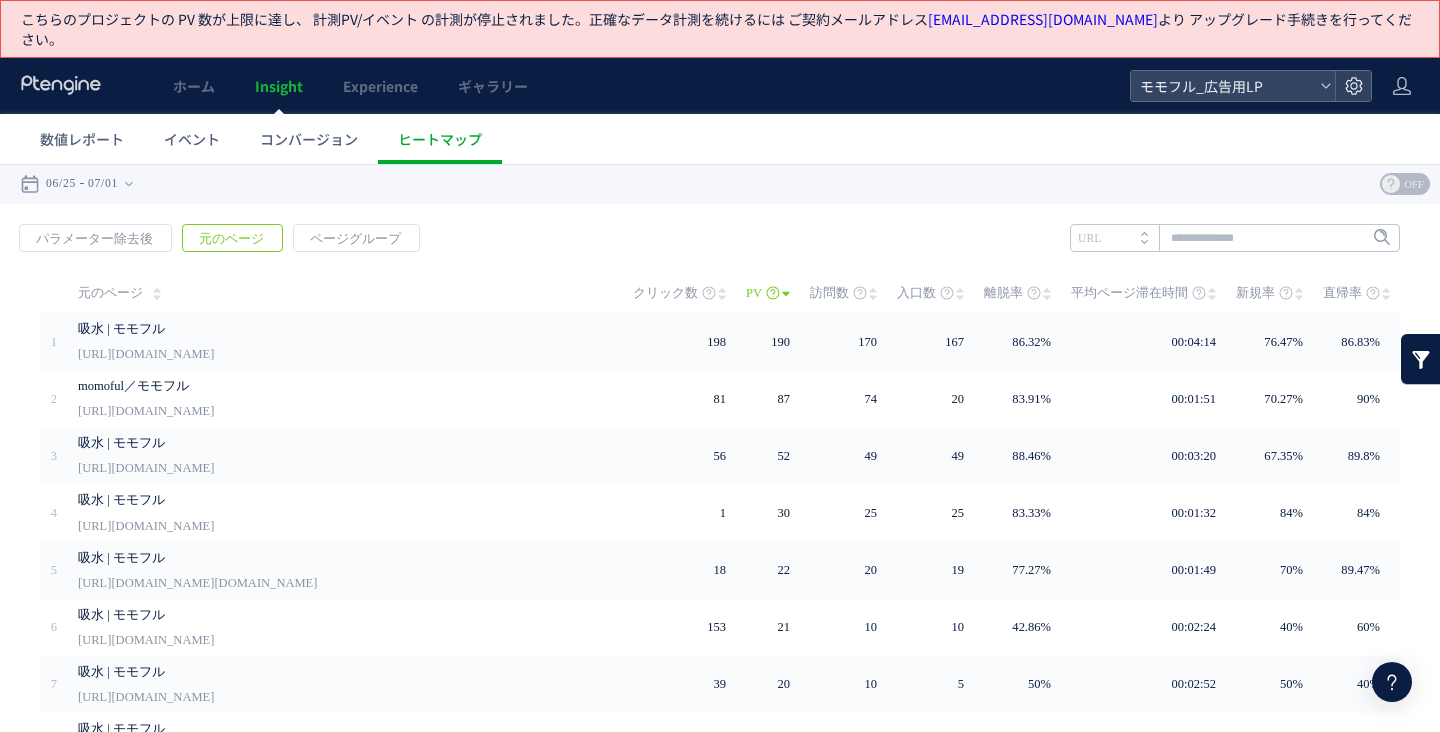 click on "戻る
デフォルト設定では本日のデータを表示しています。
カレンダーでご覧になりたい期間を指定することができます。
06/25
07/01
[DATE] [DATE] 先週 先月 過去7日間([DATE]含む) 過去30日間([DATE]含む) OK Cancel
ページ
ページグループ
パラメーター除去後" at bounding box center (720, 184) 